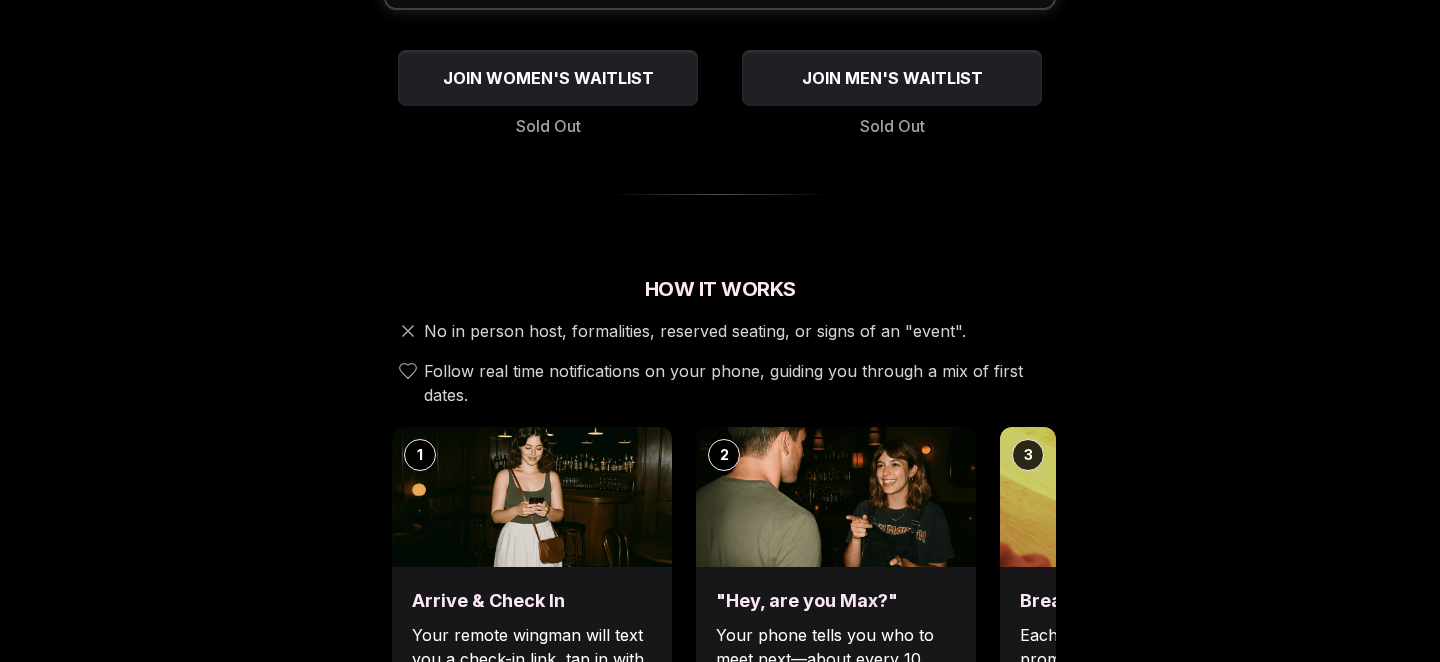 scroll, scrollTop: 0, scrollLeft: 0, axis: both 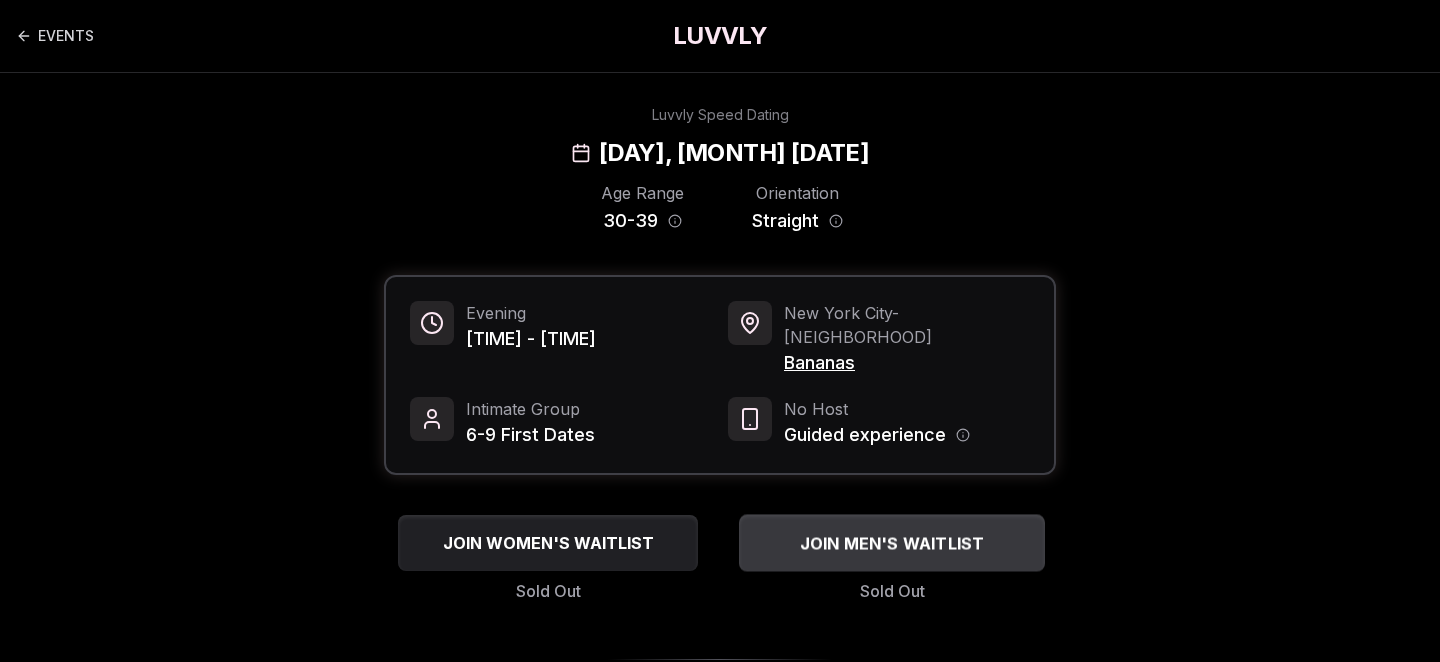 click on "JOIN MEN'S WAITLIST" at bounding box center (892, 543) 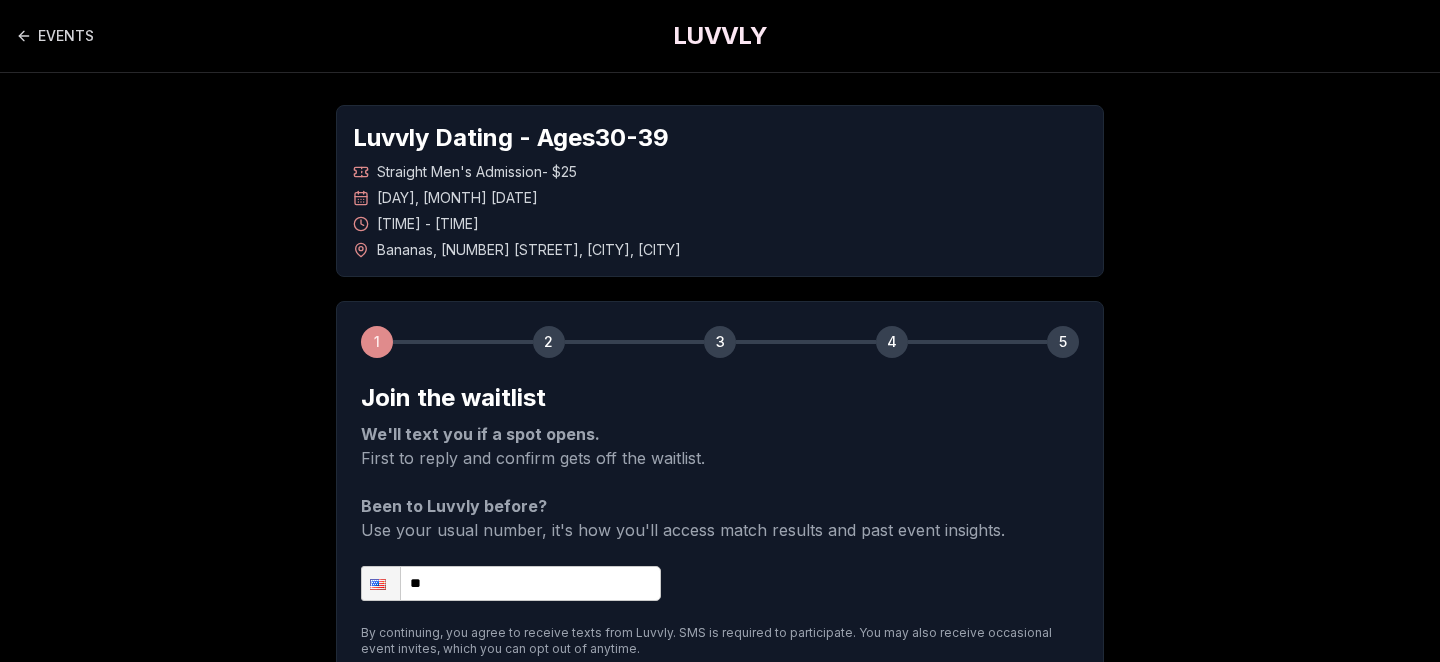 click on "**" at bounding box center [511, 583] 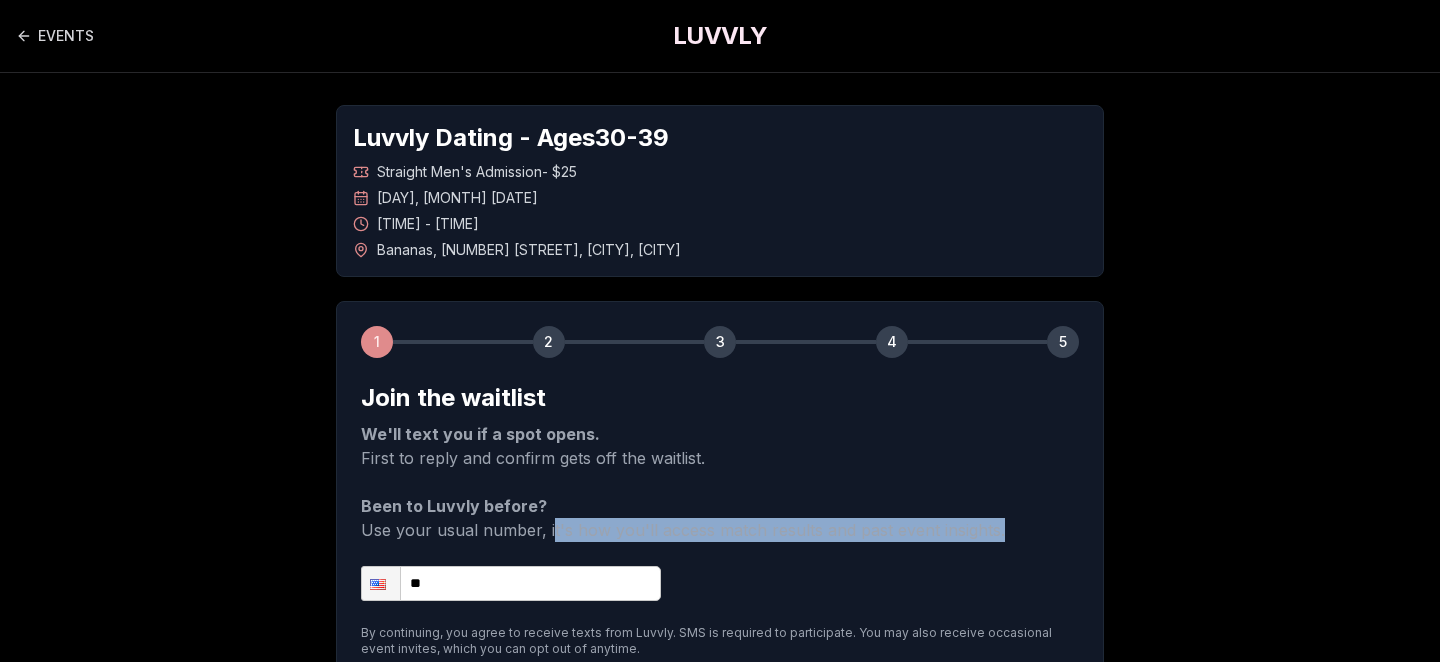 drag, startPoint x: 547, startPoint y: 530, endPoint x: 1046, endPoint y: 530, distance: 499 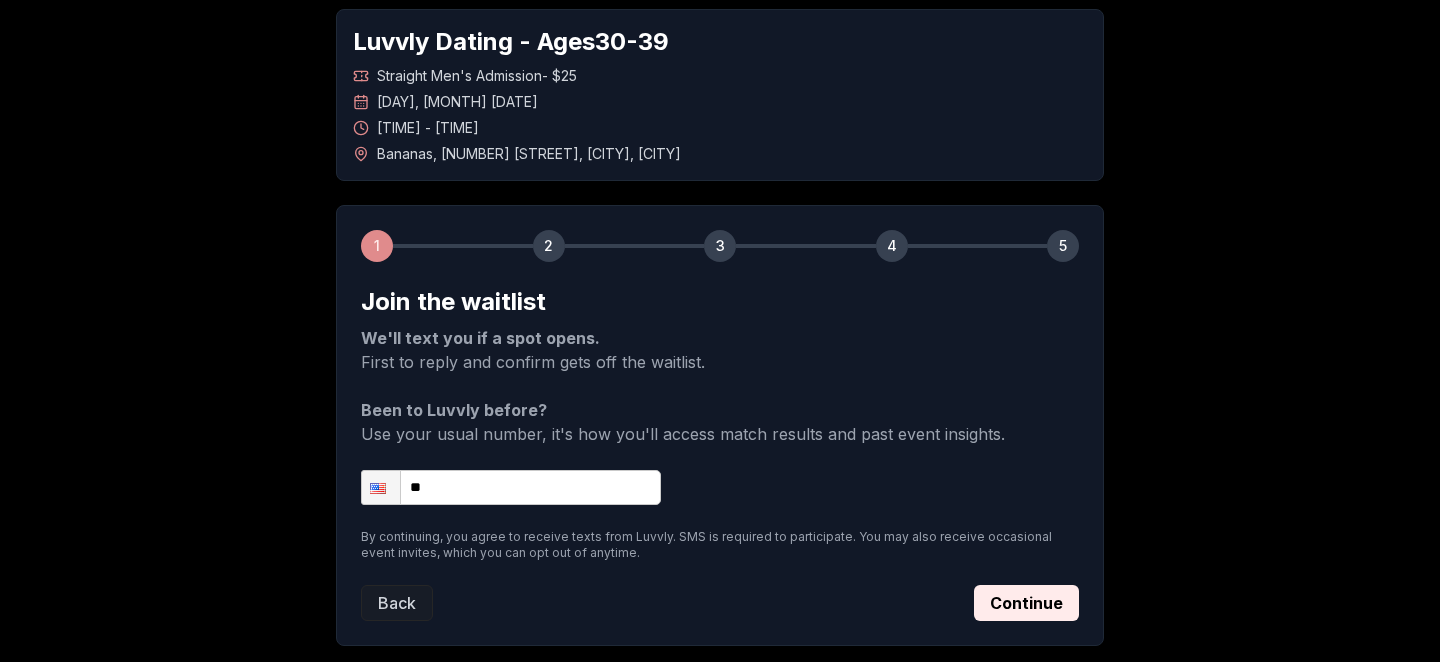 scroll, scrollTop: 98, scrollLeft: 0, axis: vertical 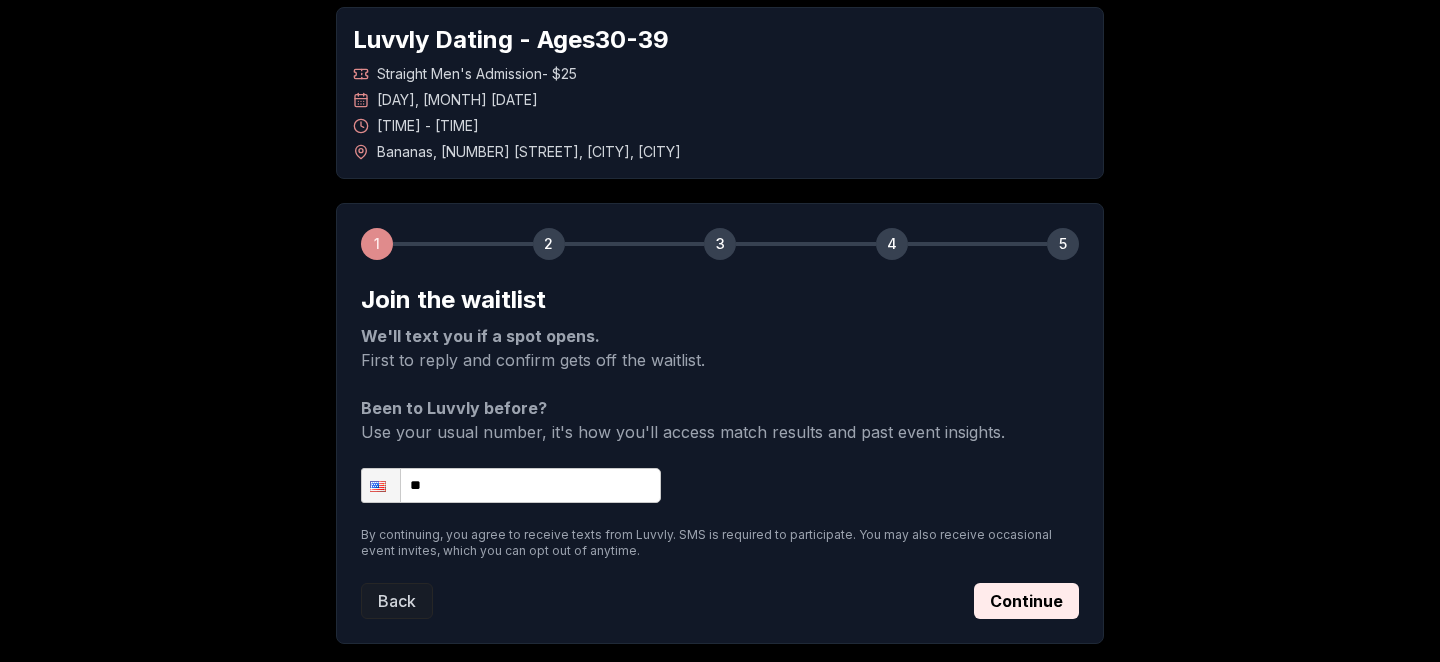 click on "**" at bounding box center (511, 485) 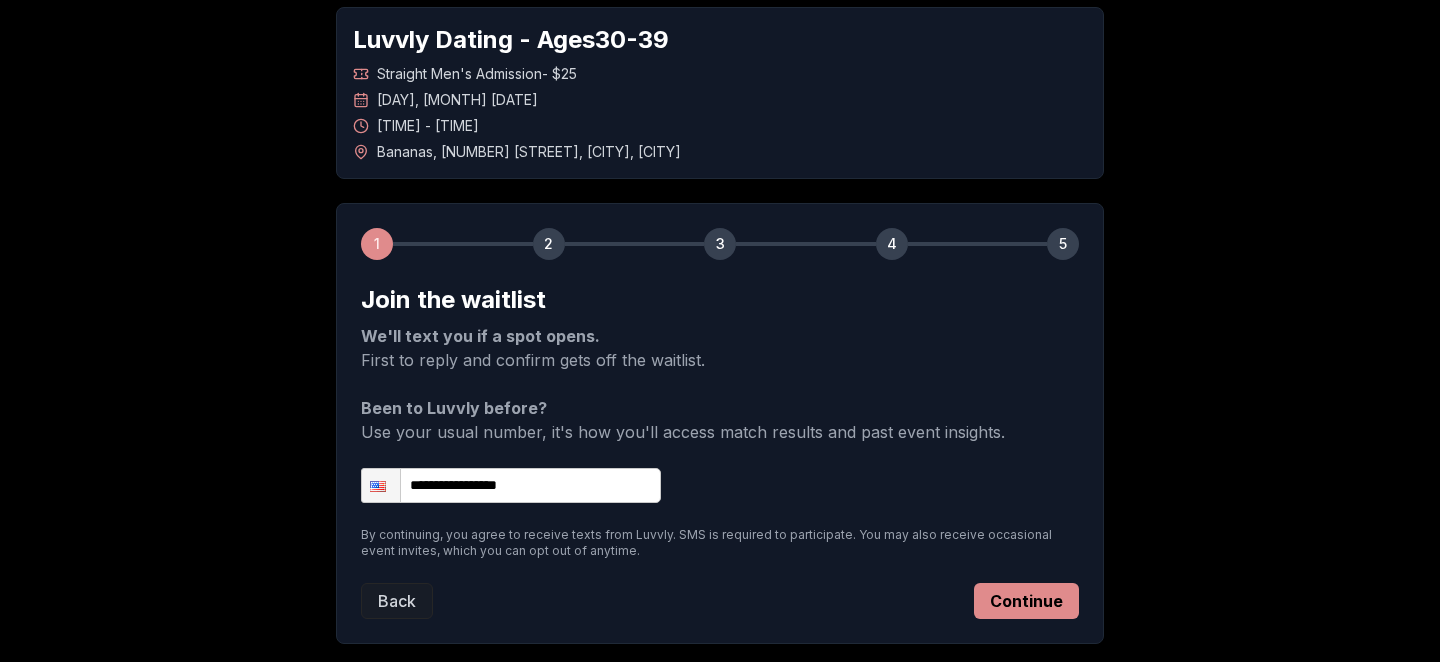 click on "Continue" at bounding box center (1026, 601) 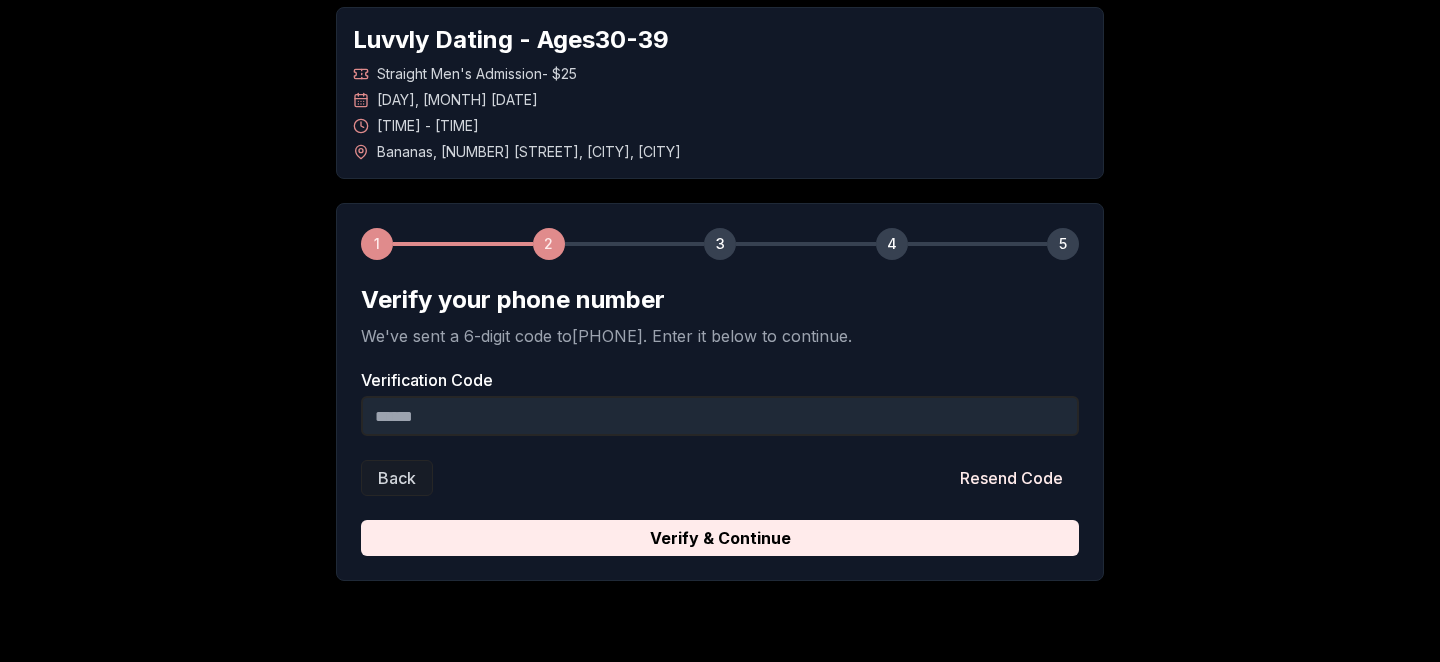 click on "Verification Code" at bounding box center (720, 416) 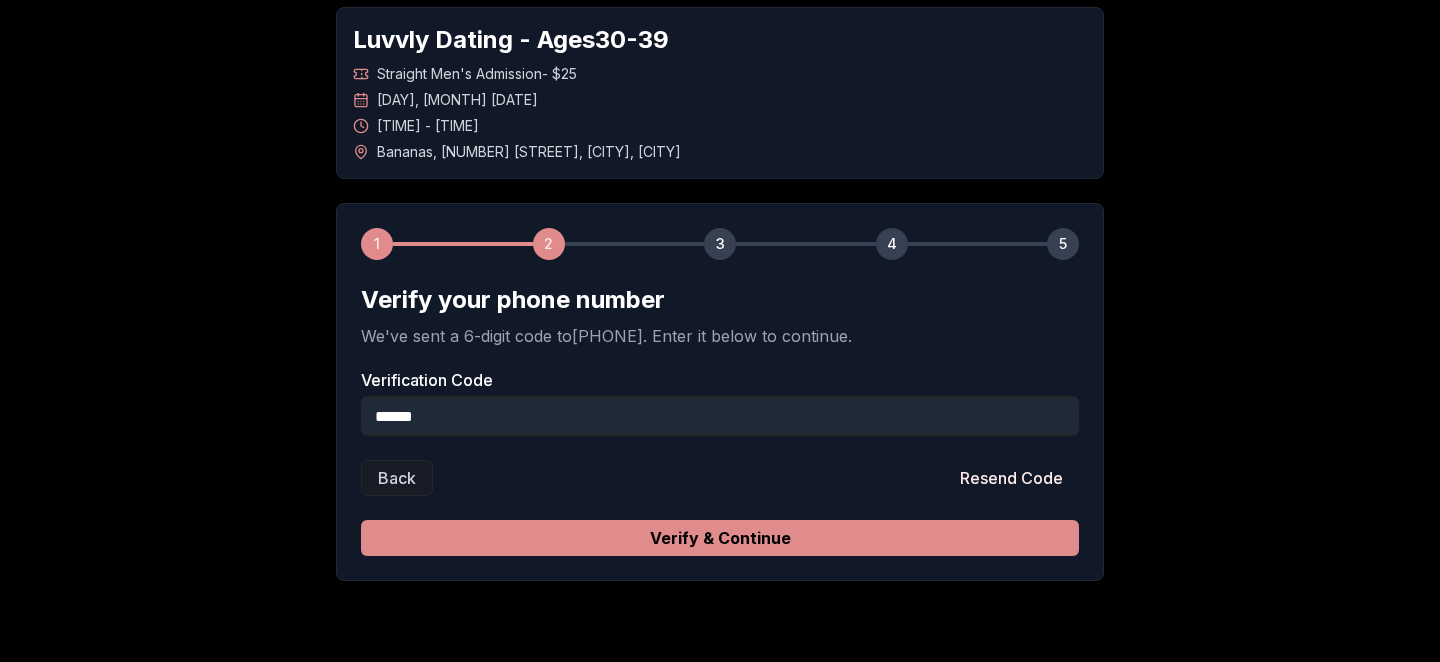 type on "******" 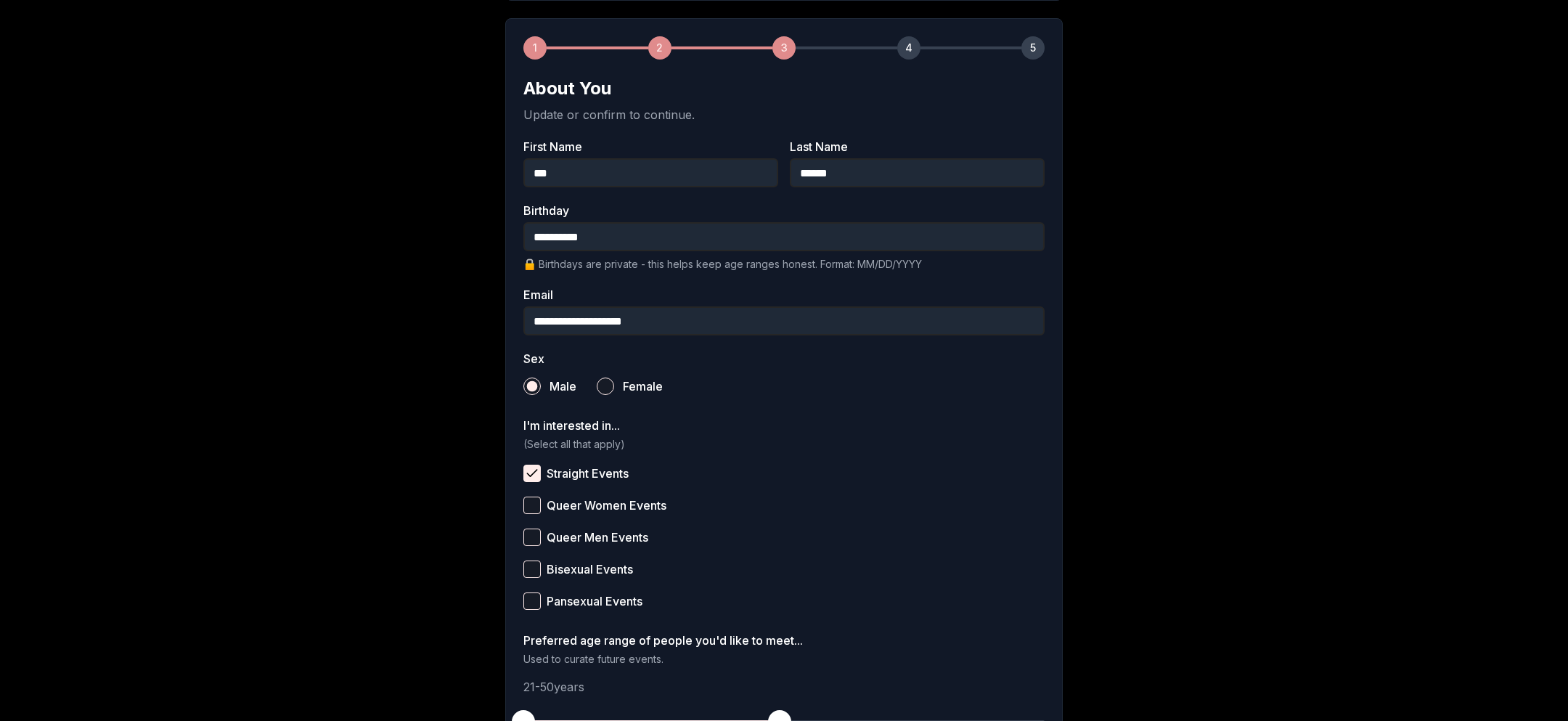 scroll, scrollTop: 196, scrollLeft: 0, axis: vertical 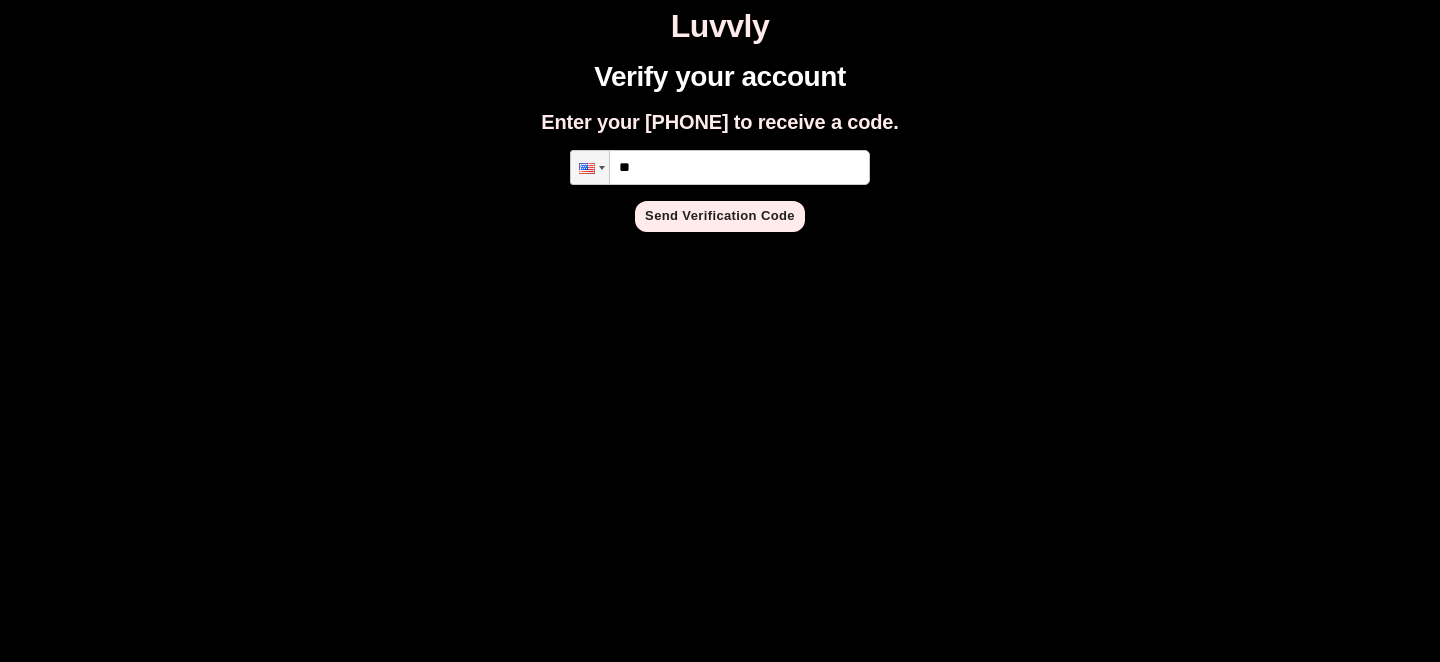 click on "Luvvly Verify your account Enter your phone number to receive a code. Phone ** Send Verification Code" at bounding box center [720, 120] 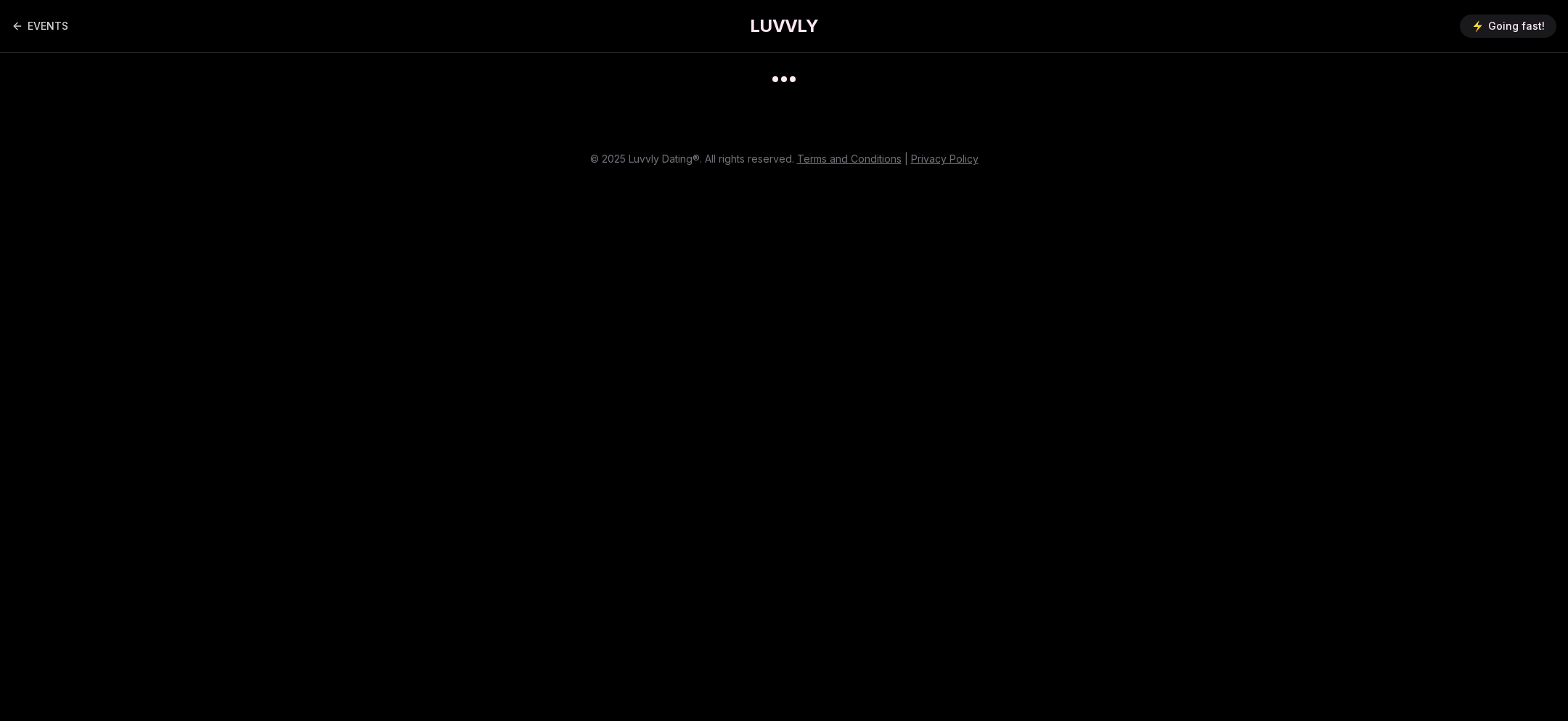 scroll, scrollTop: 0, scrollLeft: 0, axis: both 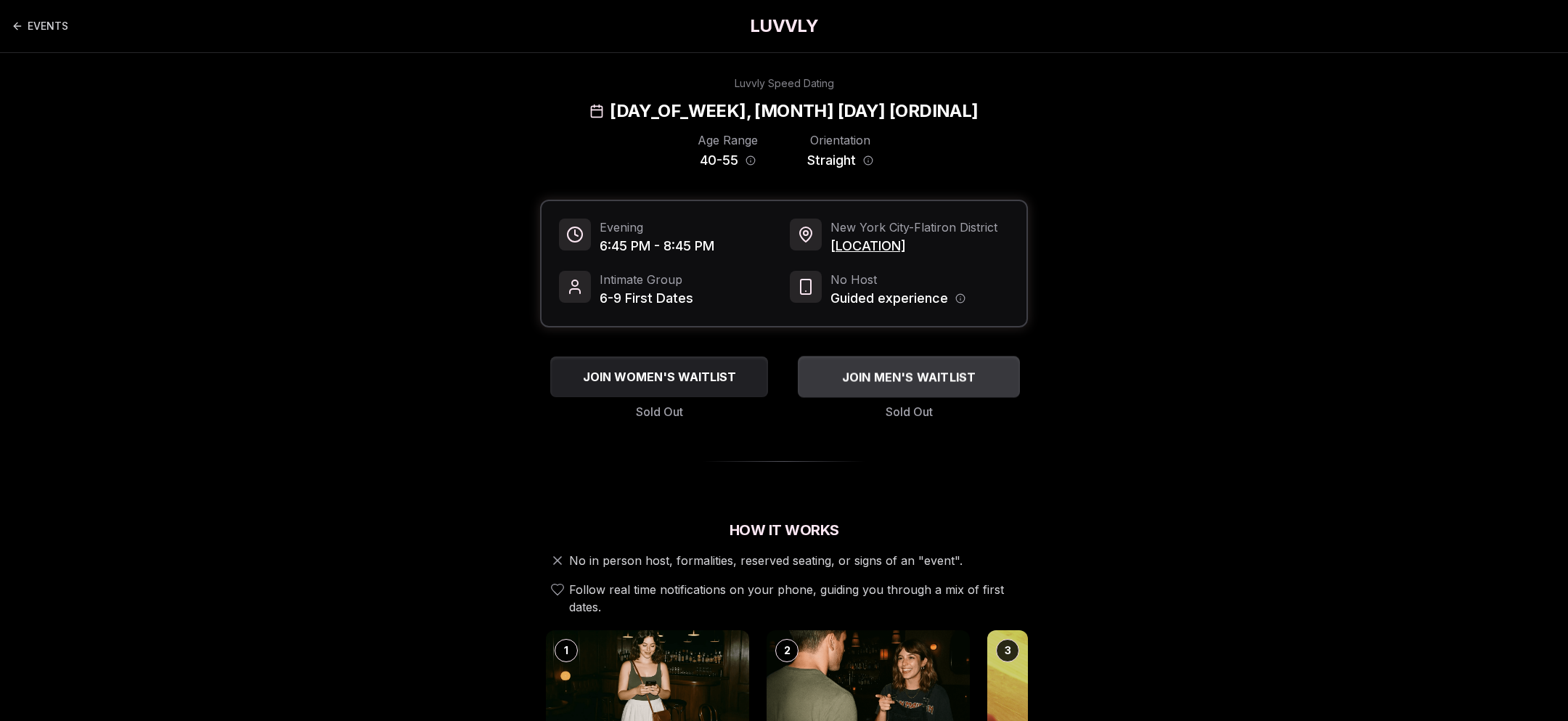 click on "JOIN MEN'S WAITLIST" at bounding box center (909, 377) 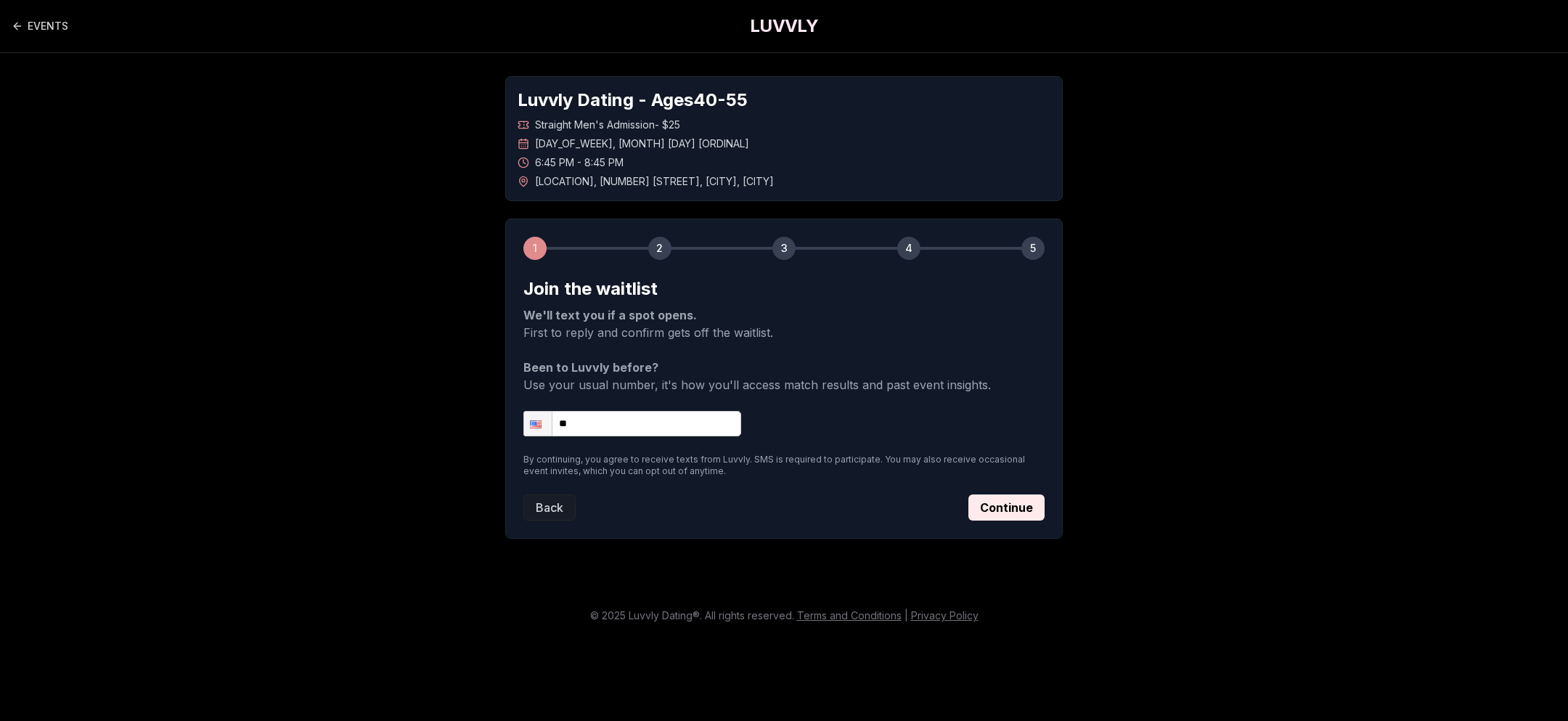 click on "**" at bounding box center (632, 423) 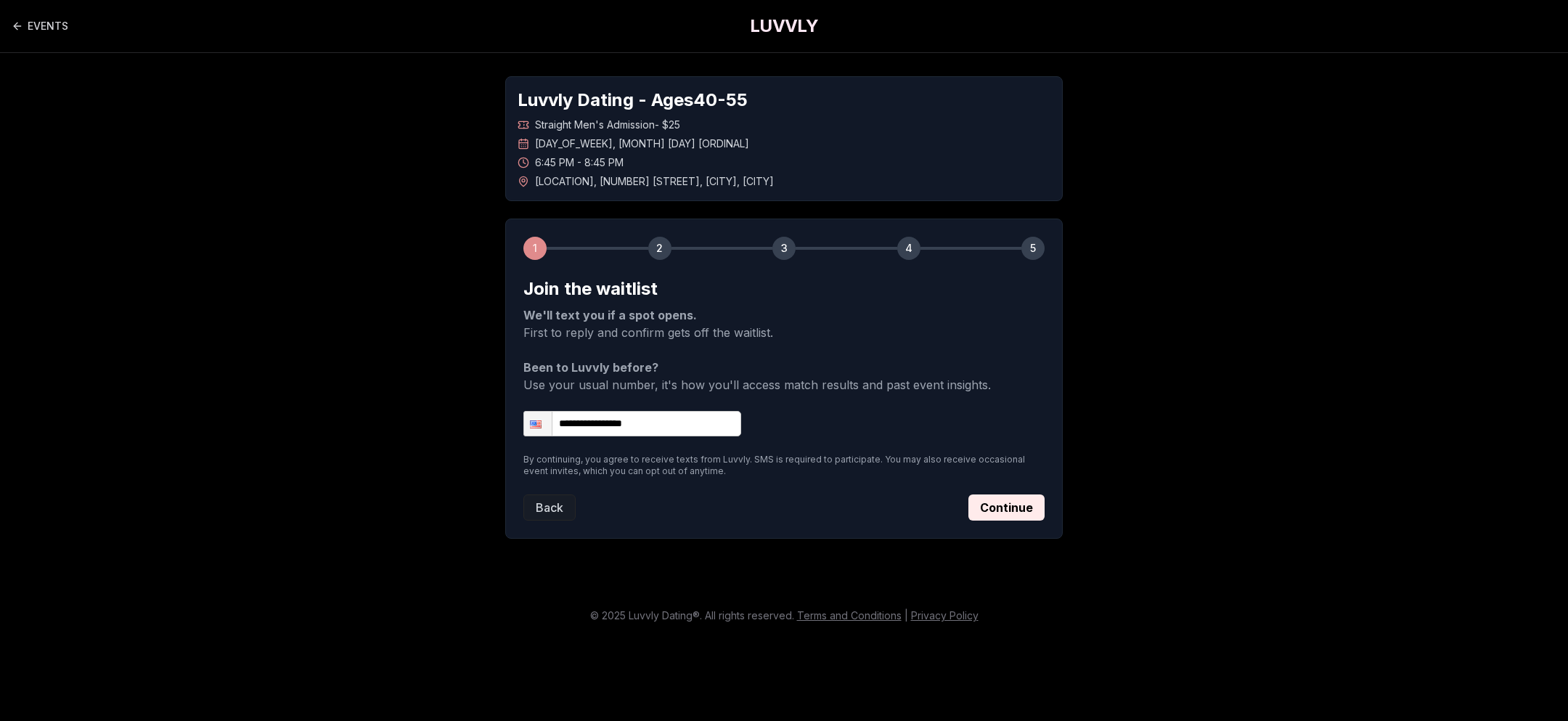 click on "Continue" at bounding box center [1006, 508] 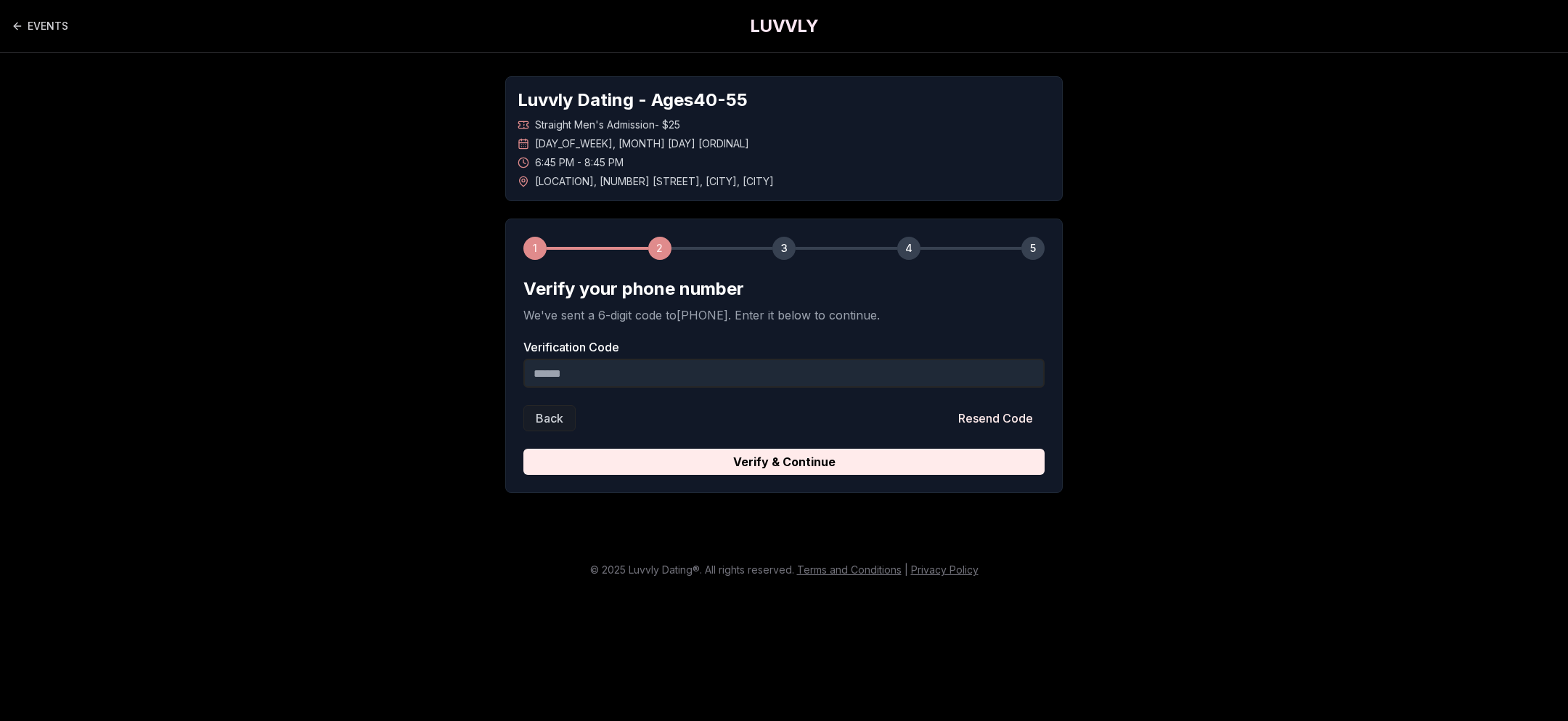 click on "Verification Code" at bounding box center [784, 373] 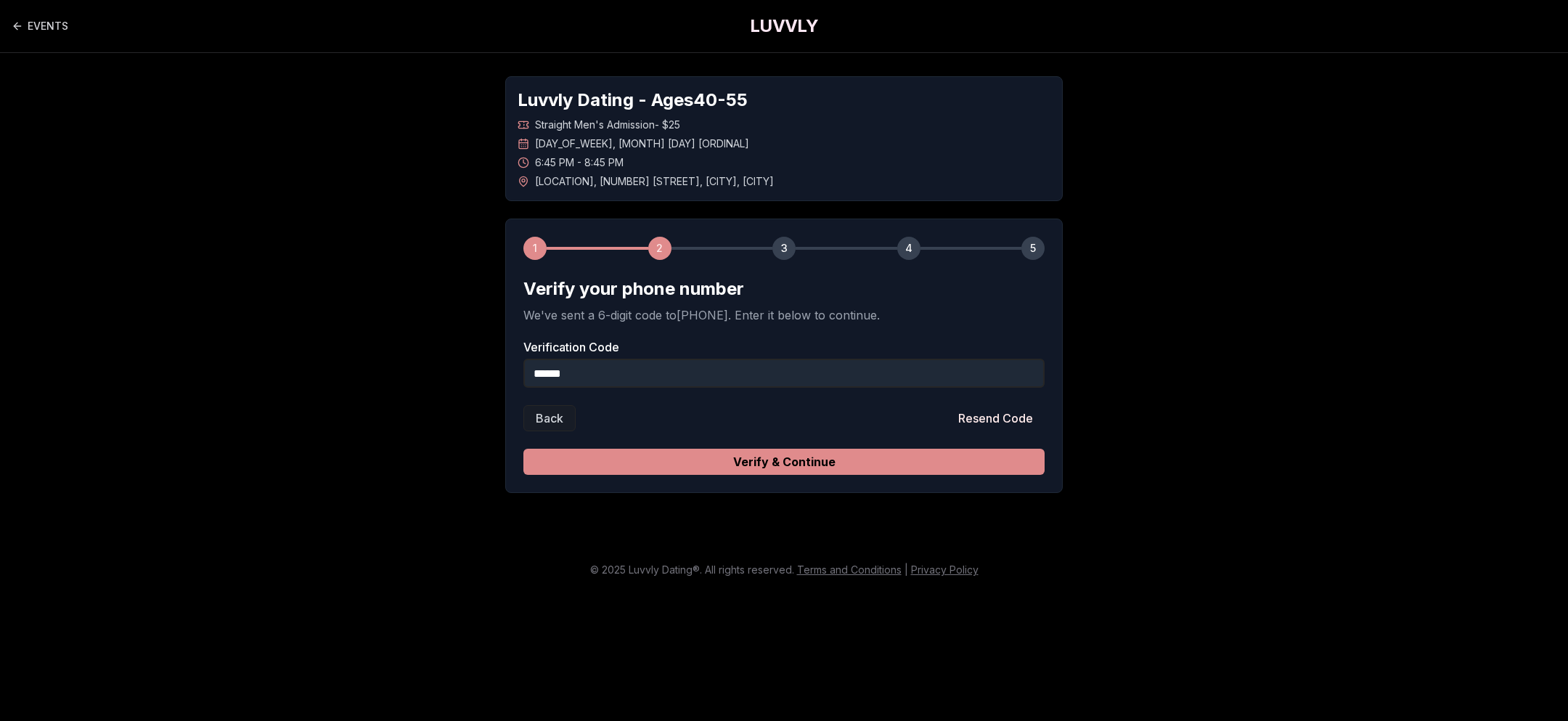 type on "******" 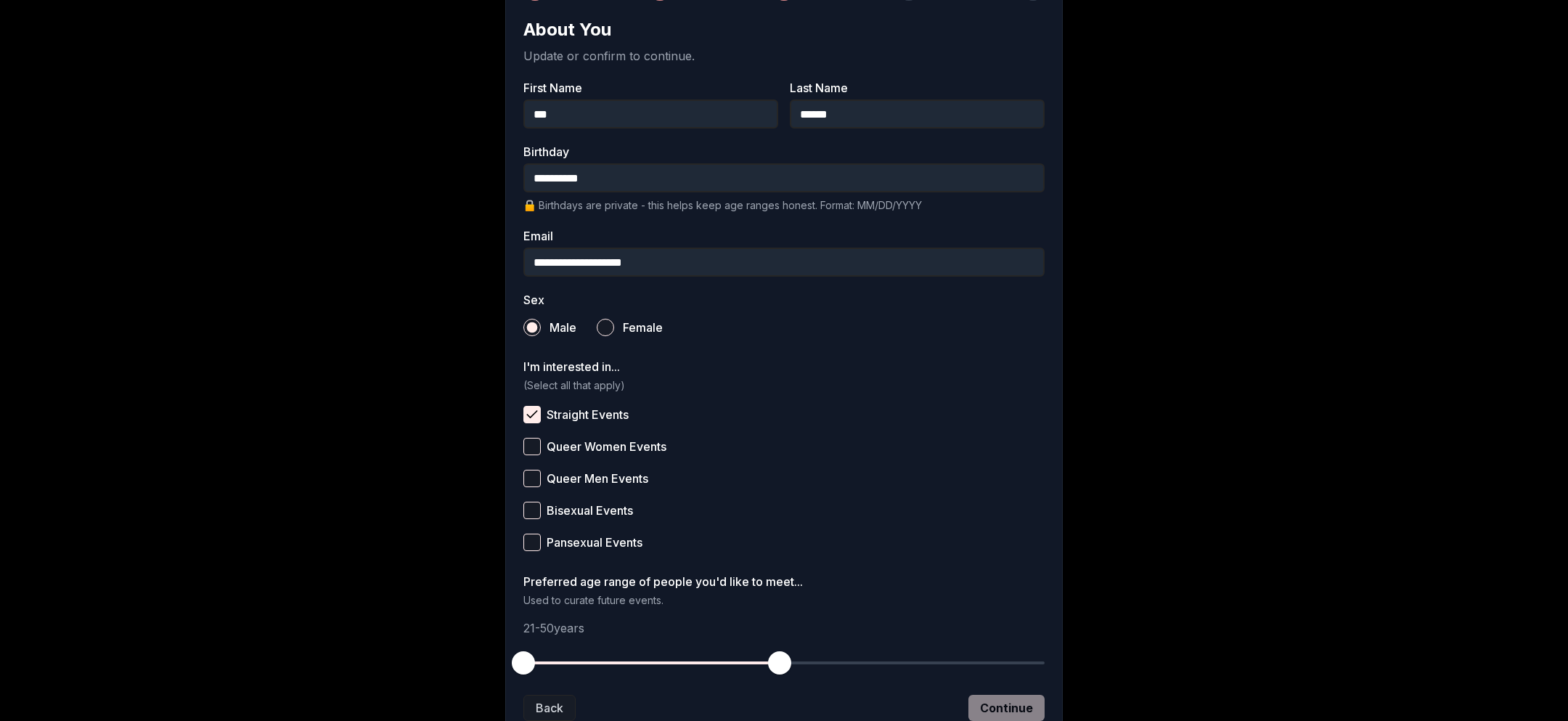 scroll, scrollTop: 251, scrollLeft: 0, axis: vertical 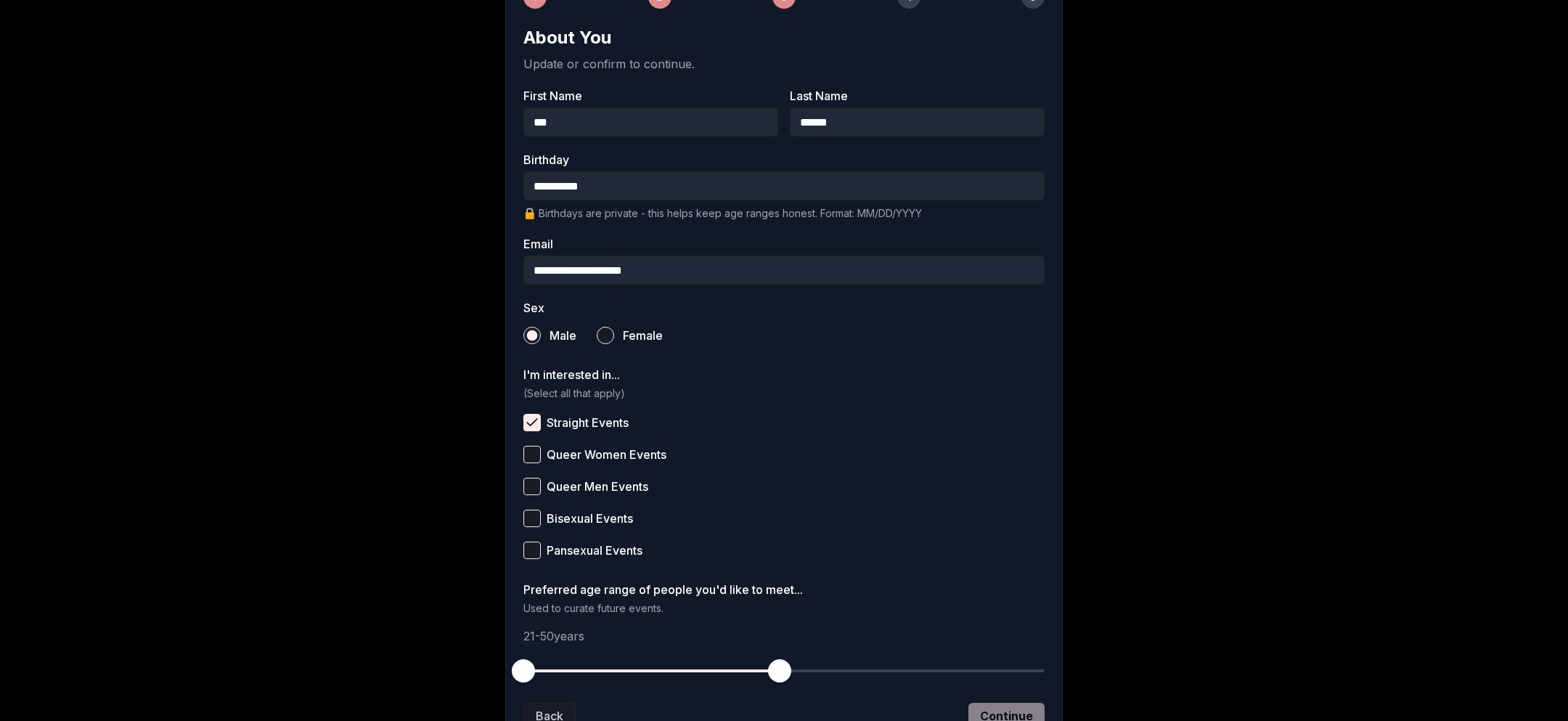 drag, startPoint x: 657, startPoint y: 557, endPoint x: 579, endPoint y: 418, distance: 159.38946 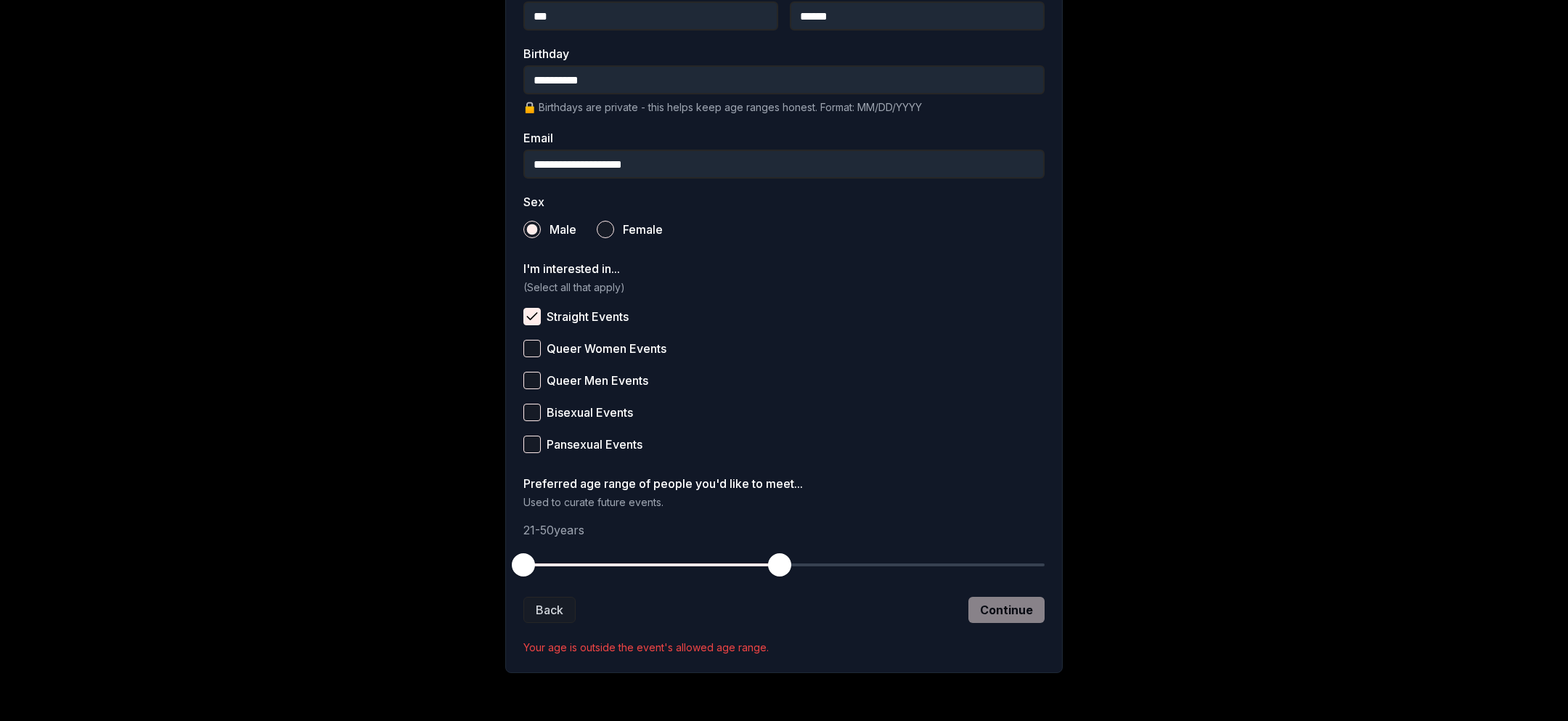 scroll, scrollTop: 404, scrollLeft: 0, axis: vertical 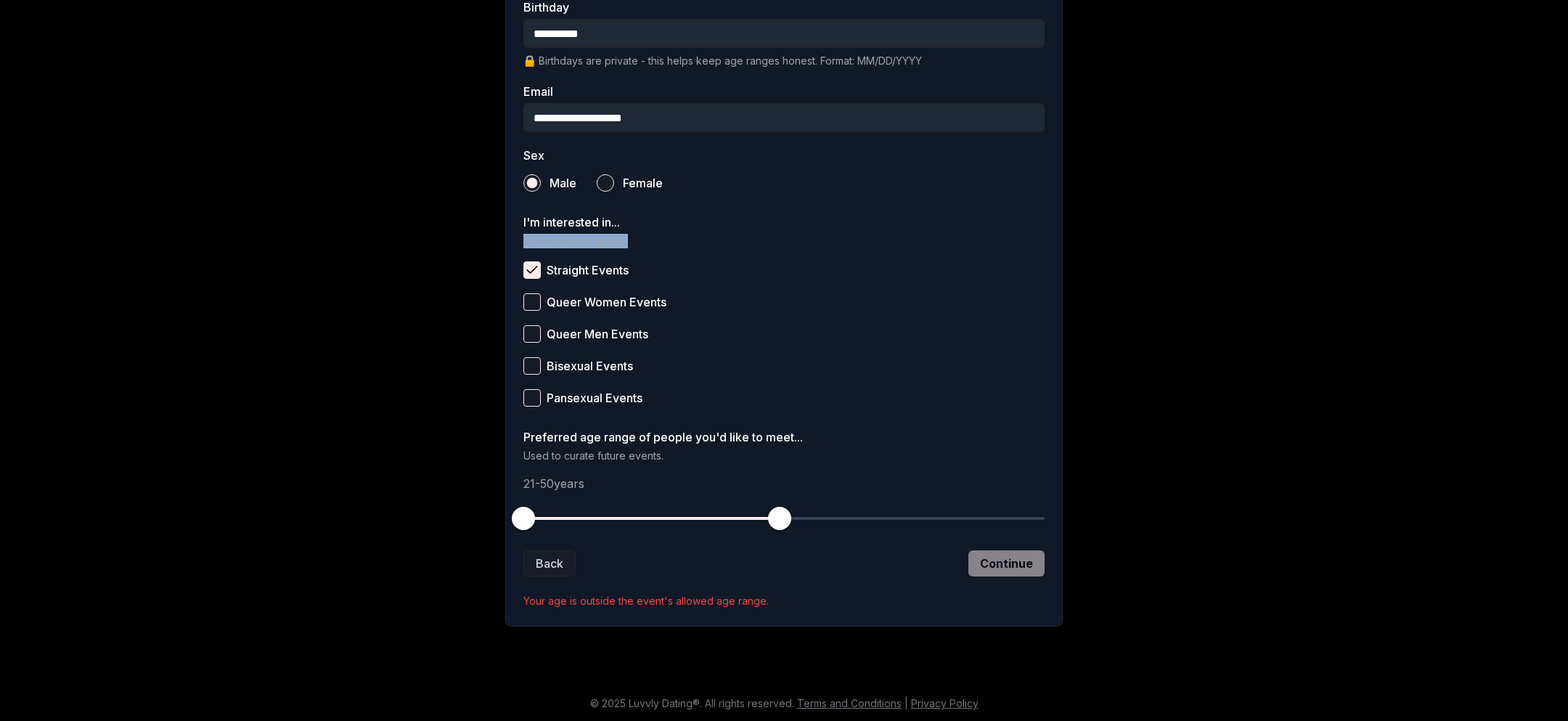 drag, startPoint x: 519, startPoint y: 221, endPoint x: 678, endPoint y: 261, distance: 163.95426 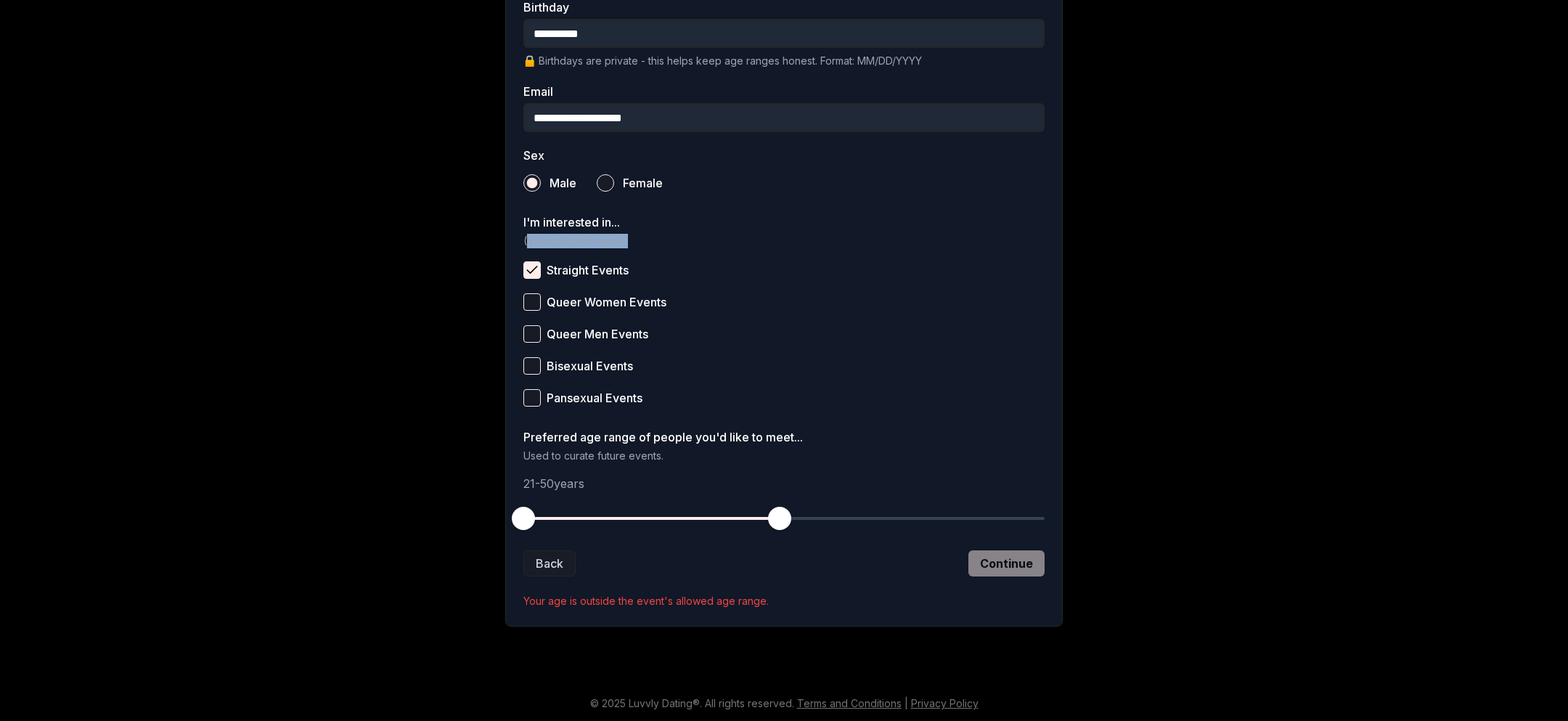 drag, startPoint x: 528, startPoint y: 239, endPoint x: 684, endPoint y: 414, distance: 234.43762 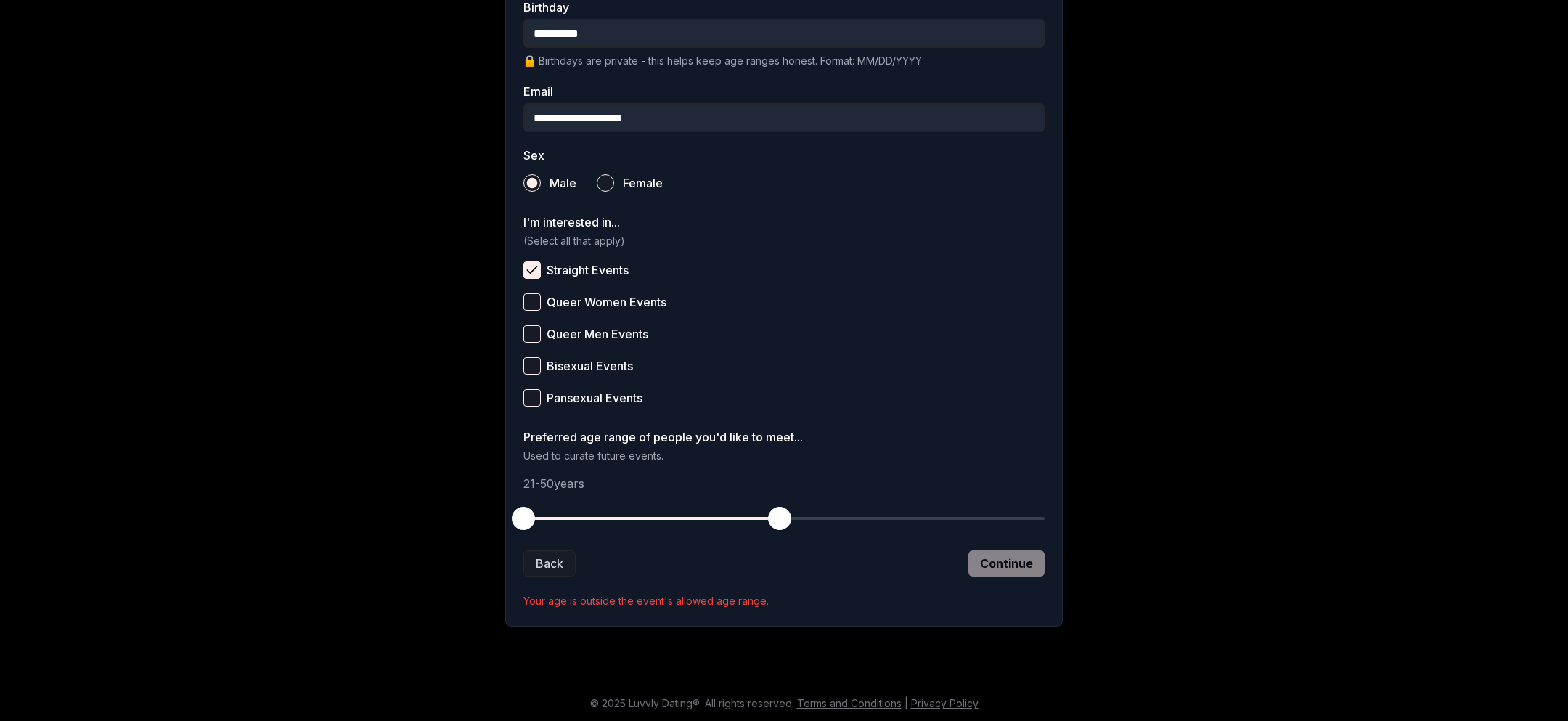 drag, startPoint x: 643, startPoint y: 413, endPoint x: 571, endPoint y: 250, distance: 178.19371 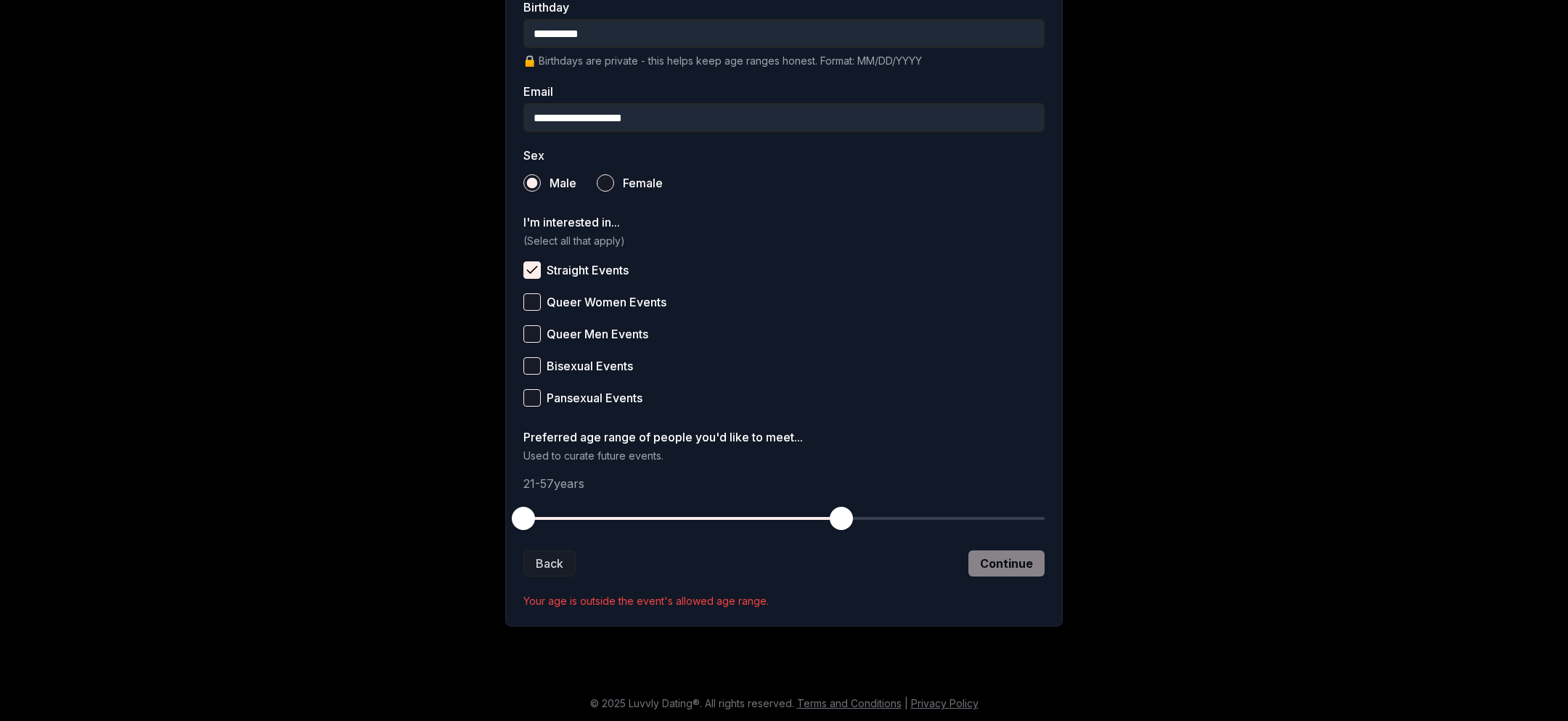 drag, startPoint x: 781, startPoint y: 511, endPoint x: 833, endPoint y: 550, distance: 65 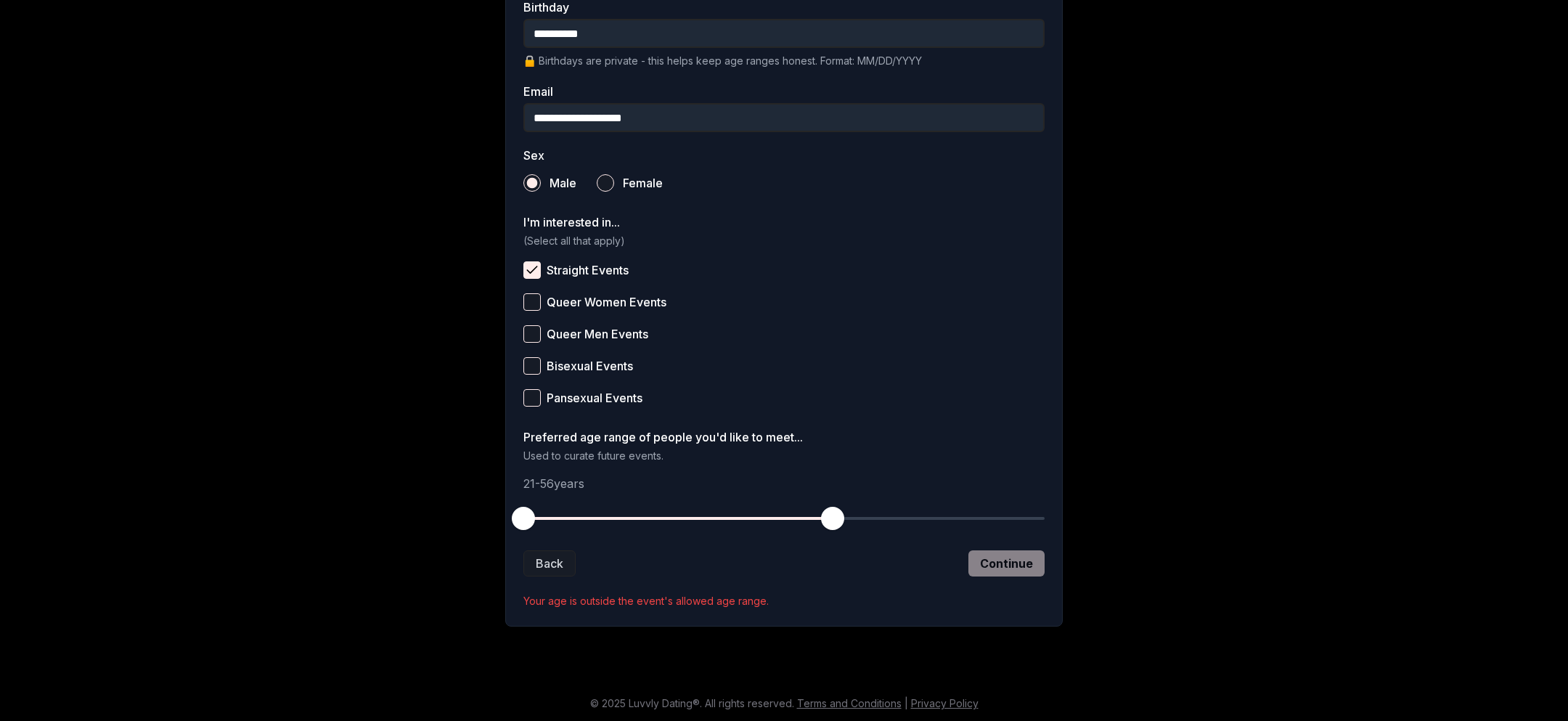 scroll, scrollTop: 0, scrollLeft: 0, axis: both 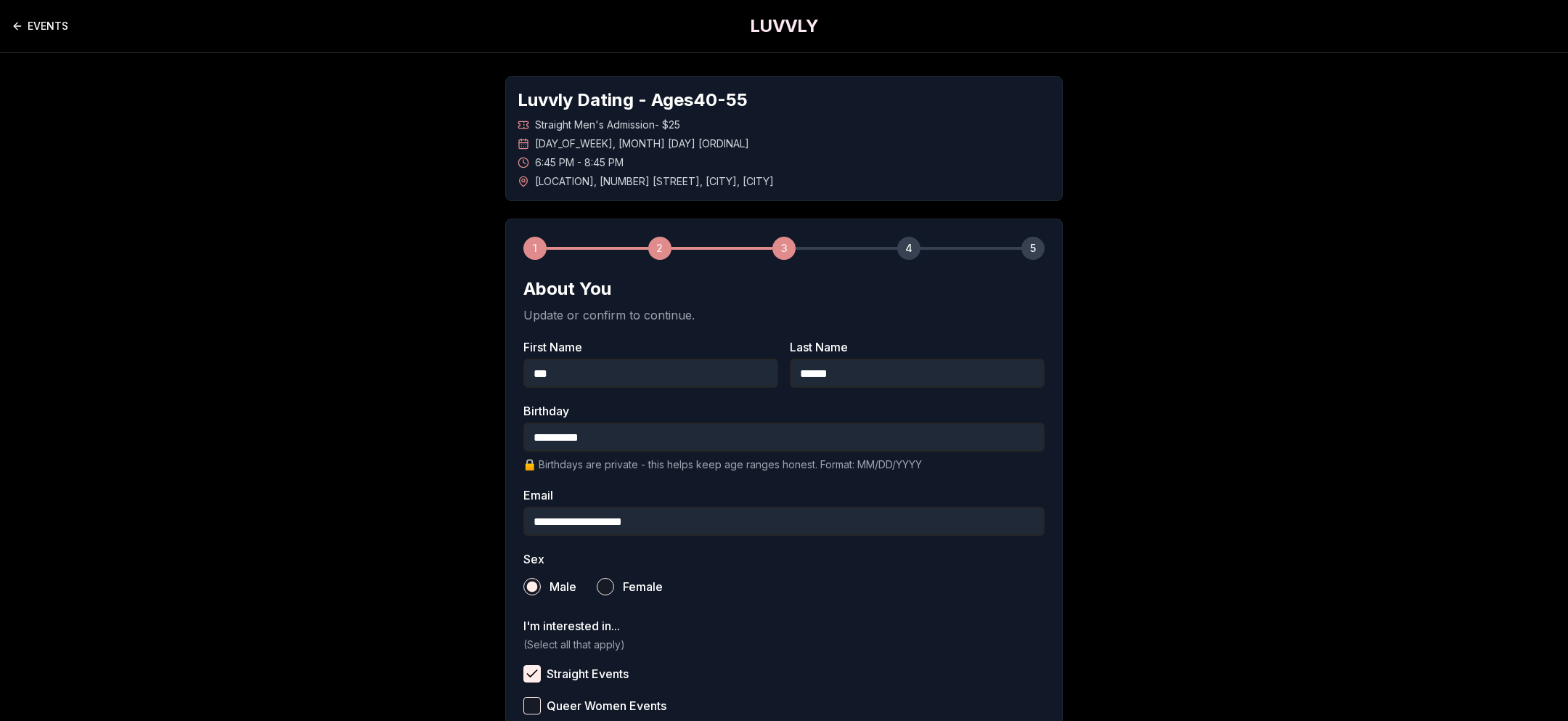 click on "EVENTS" at bounding box center (40, 26) 